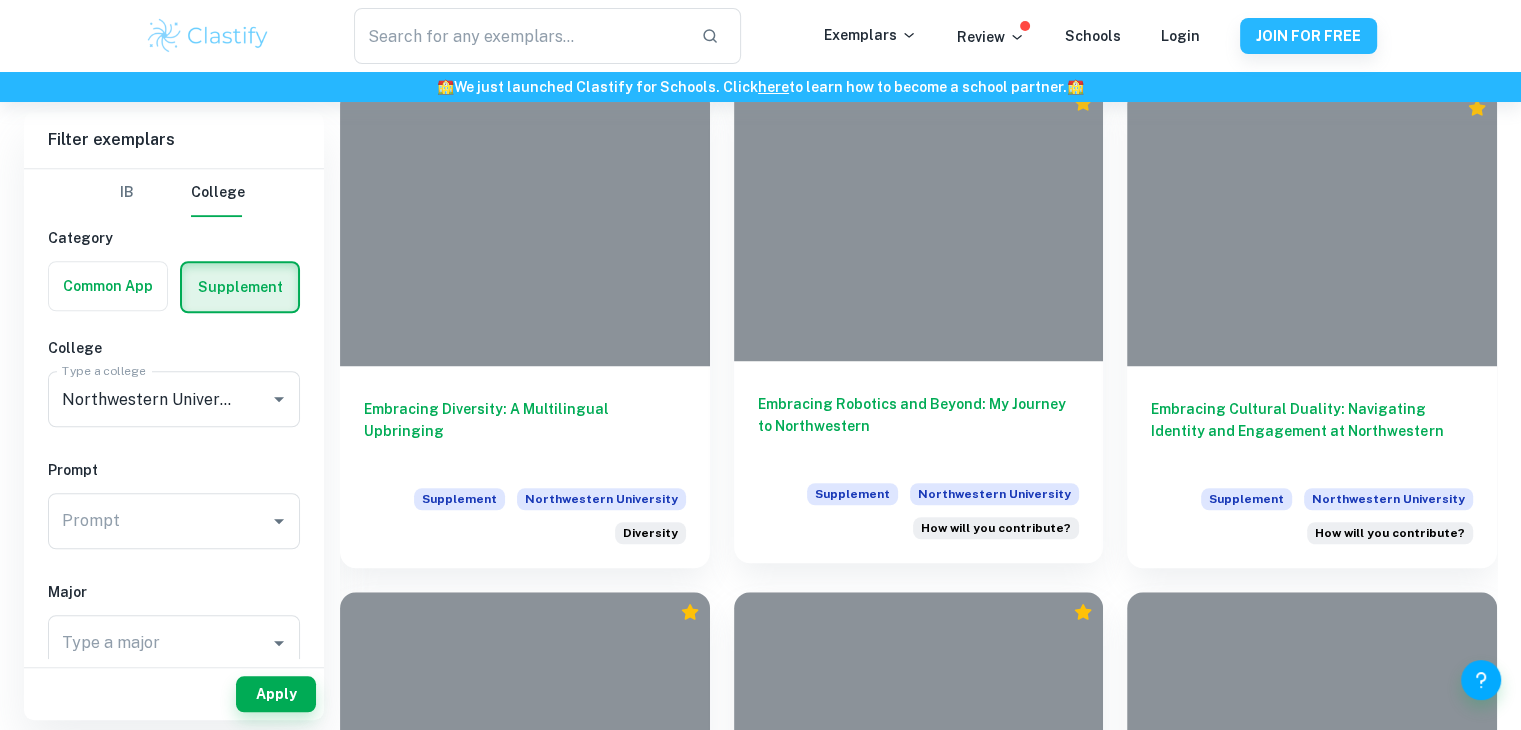scroll, scrollTop: 1400, scrollLeft: 0, axis: vertical 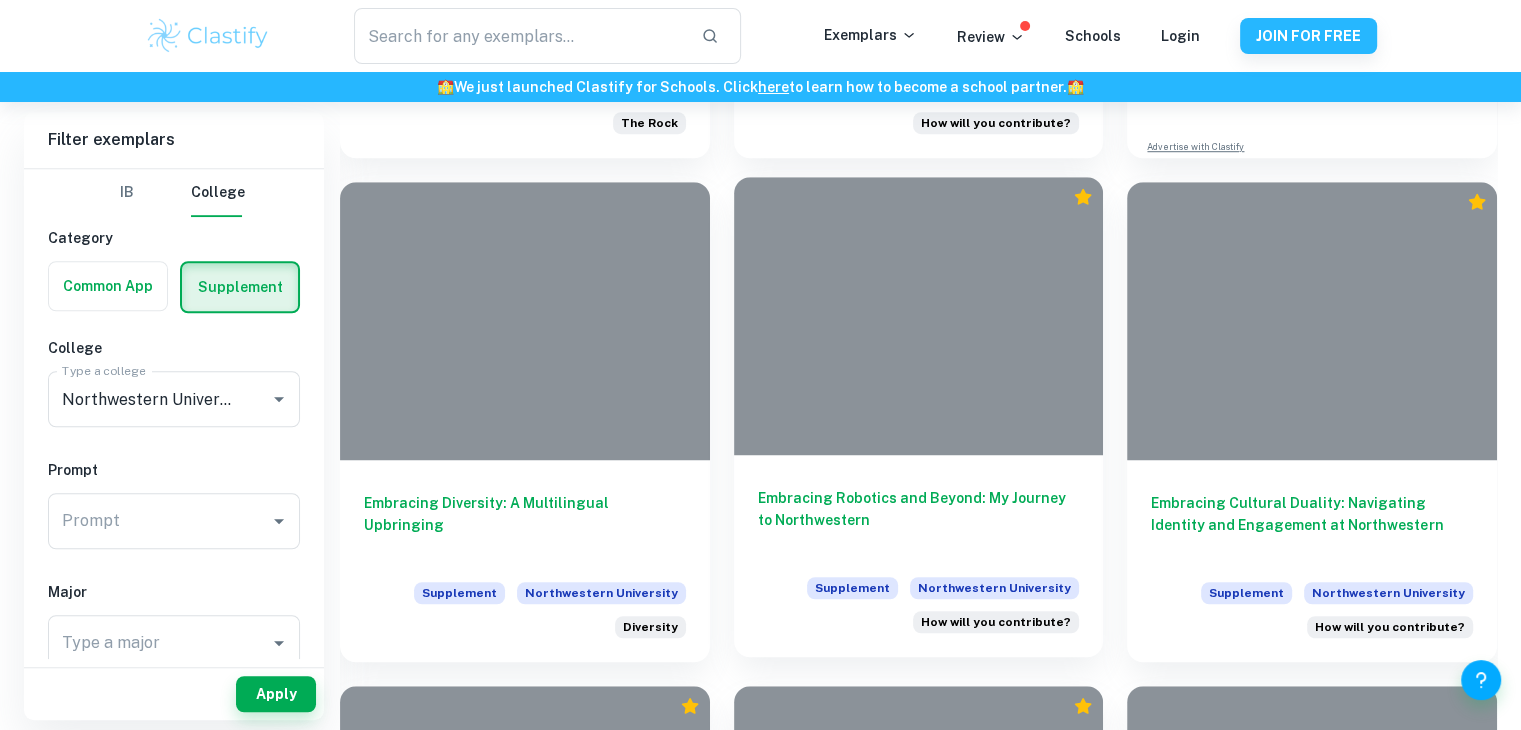 click at bounding box center (919, 315) 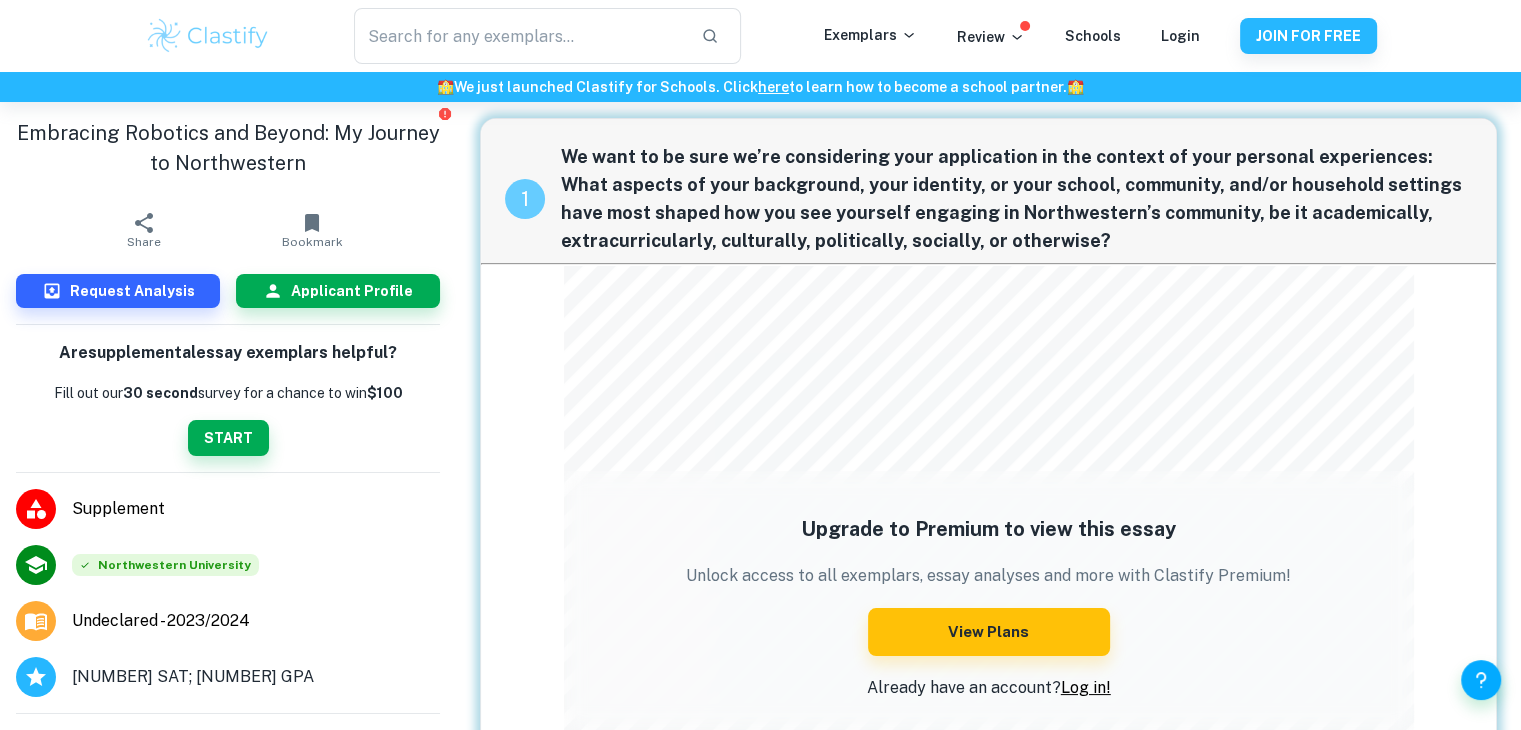 scroll, scrollTop: 0, scrollLeft: 0, axis: both 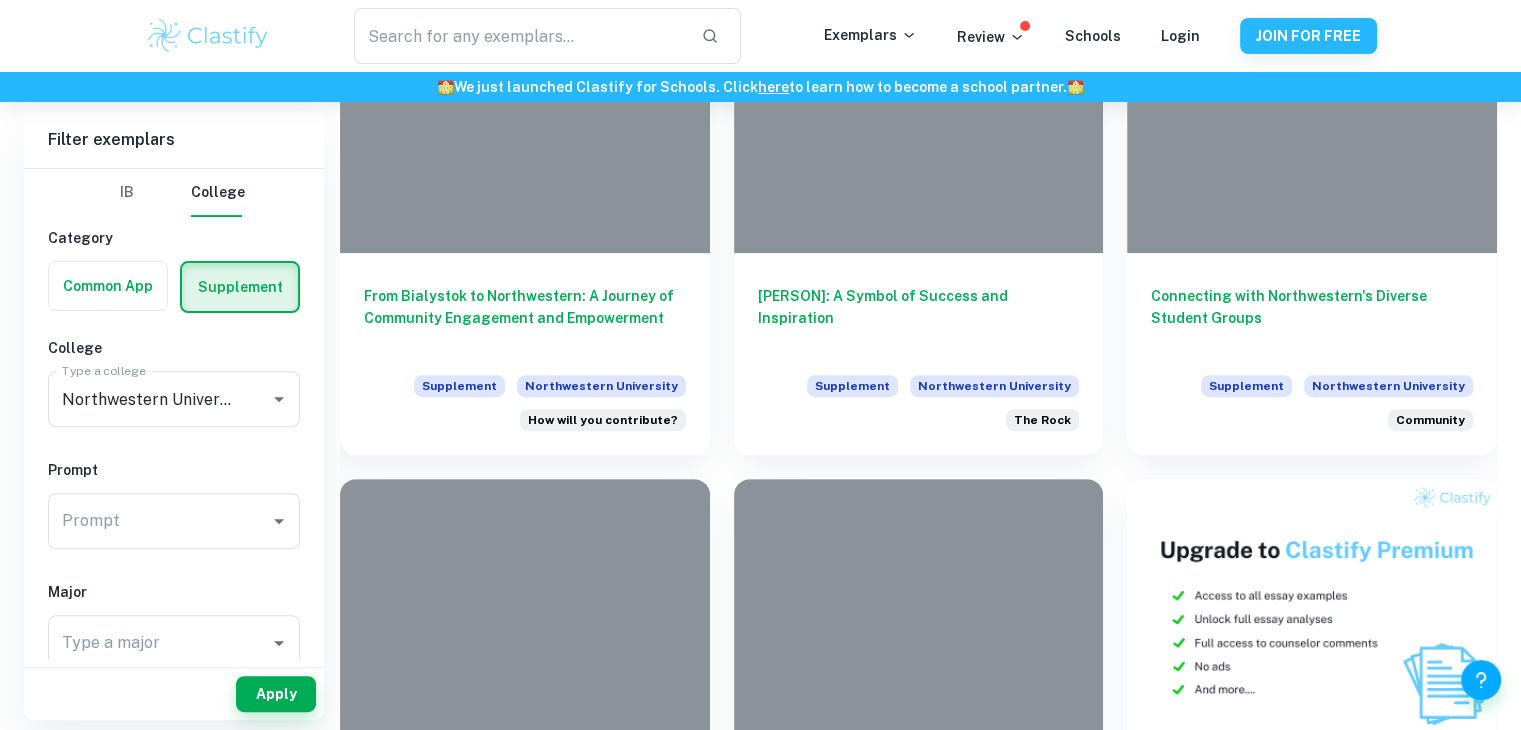 click on "Reese Witherspoon: A Symbol of Success and Inspiration Supplement Northwestern University The Rock" at bounding box center (907, 203) 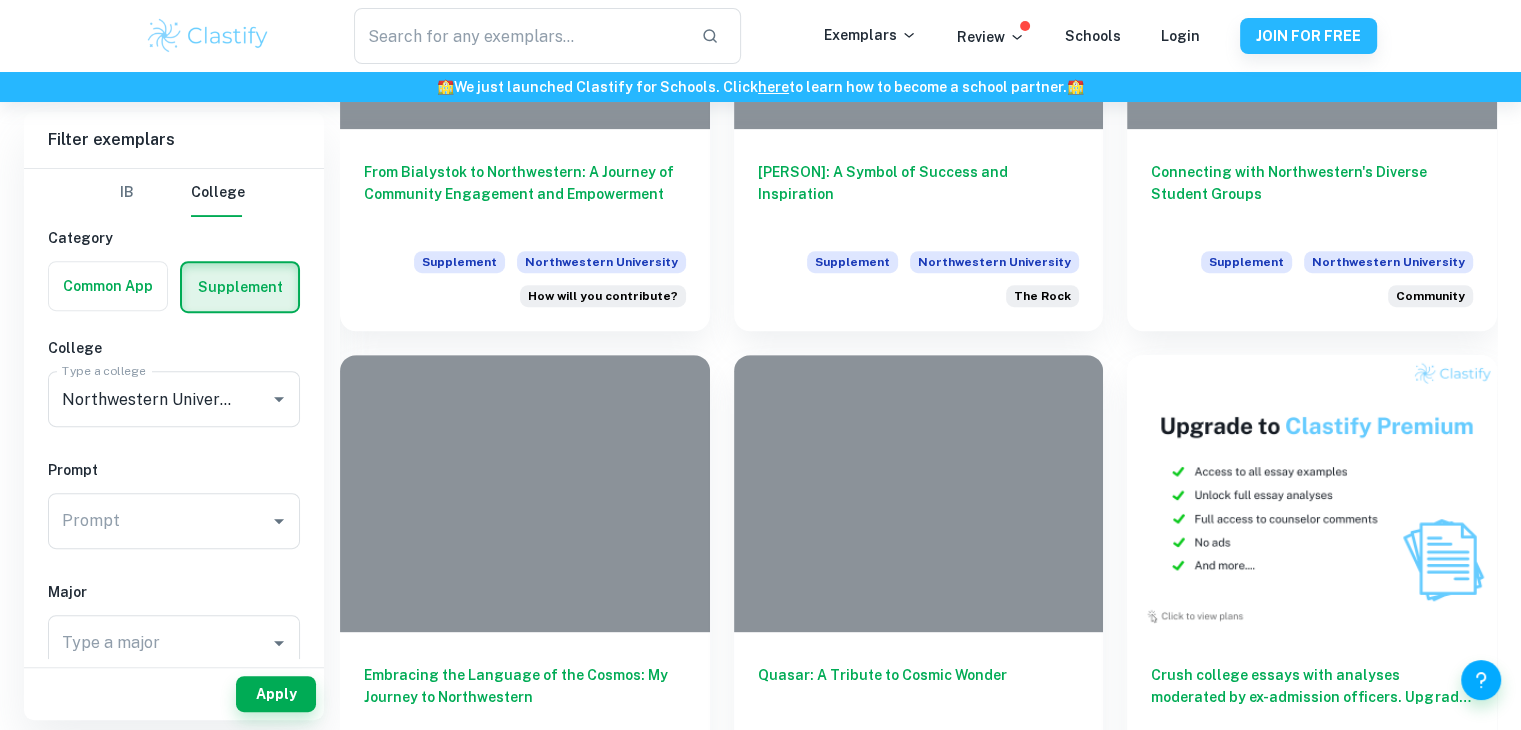 scroll, scrollTop: 900, scrollLeft: 0, axis: vertical 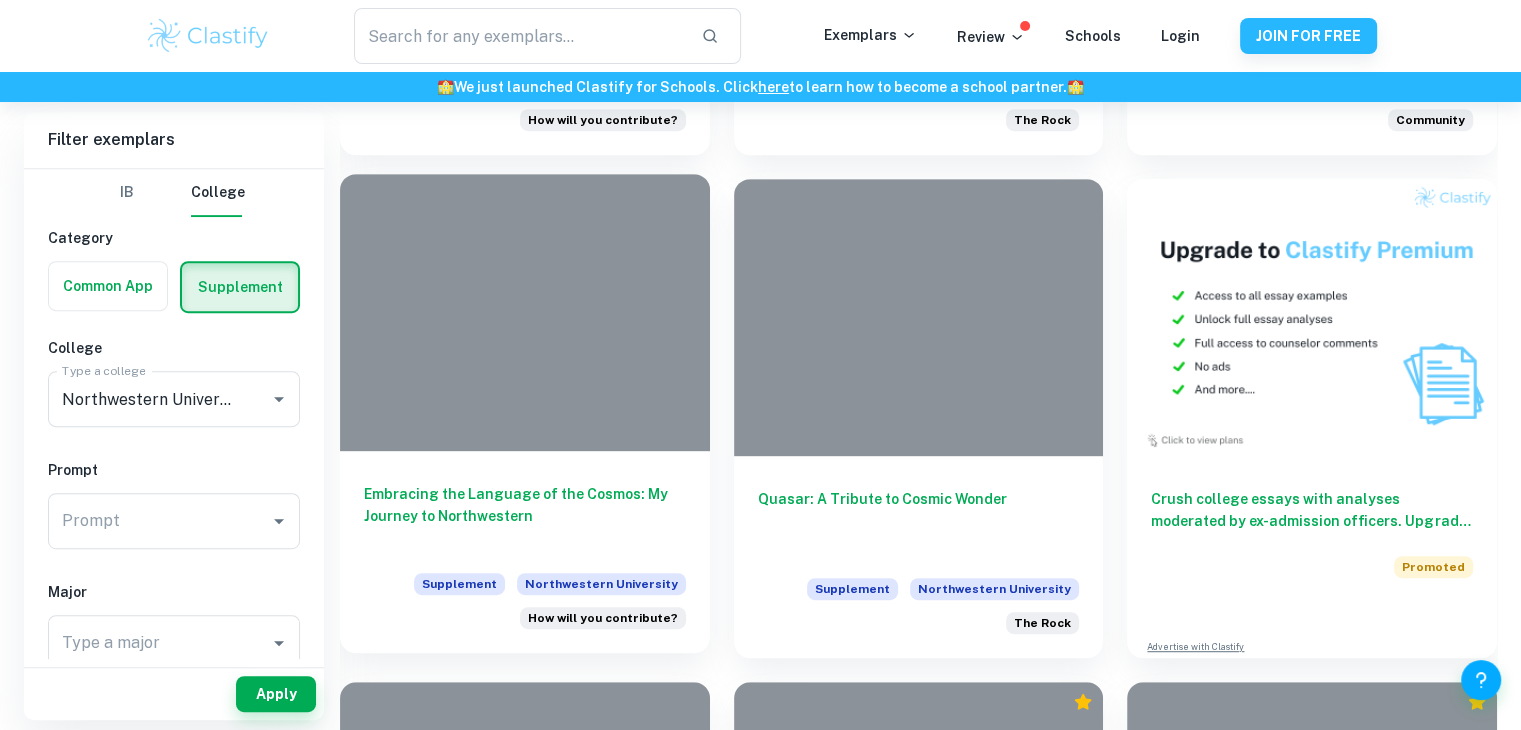 click on "Embracing the Language of the Cosmos: My Journey to Northwestern Supplement Northwestern University How will you contribute?" at bounding box center [525, 552] 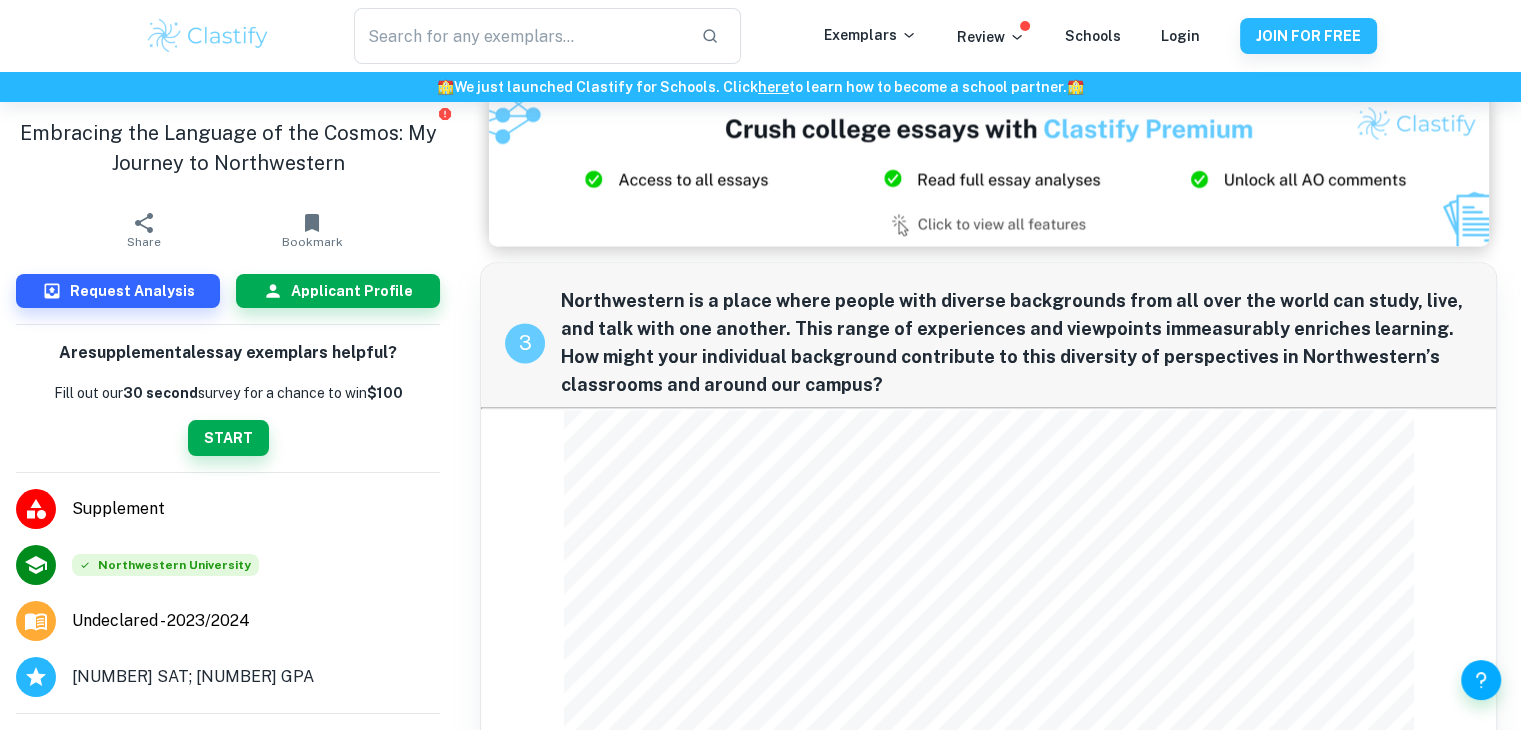 scroll, scrollTop: 3148, scrollLeft: 0, axis: vertical 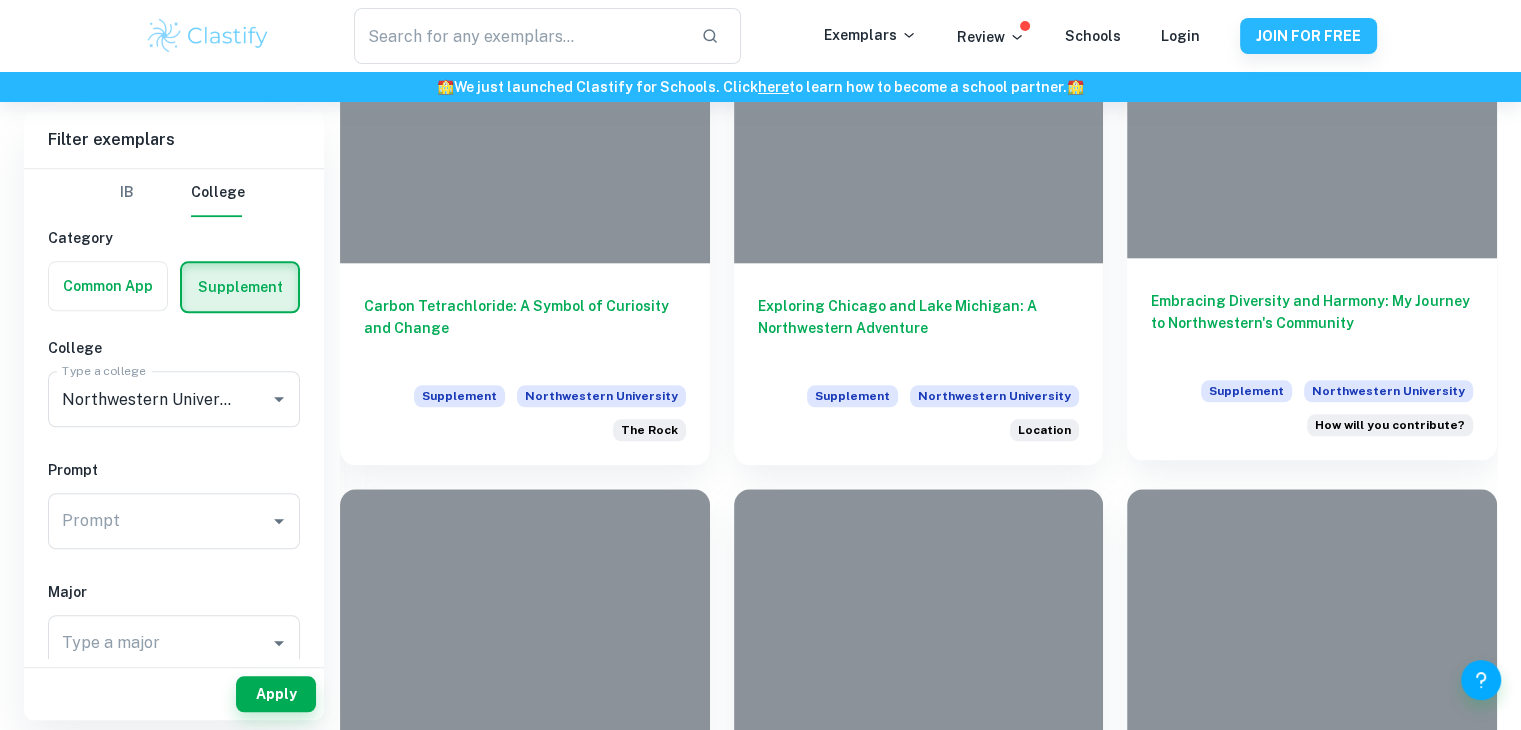 click on "Embracing Diversity and Harmony: My Journey to Northwestern's Community" at bounding box center (1312, 323) 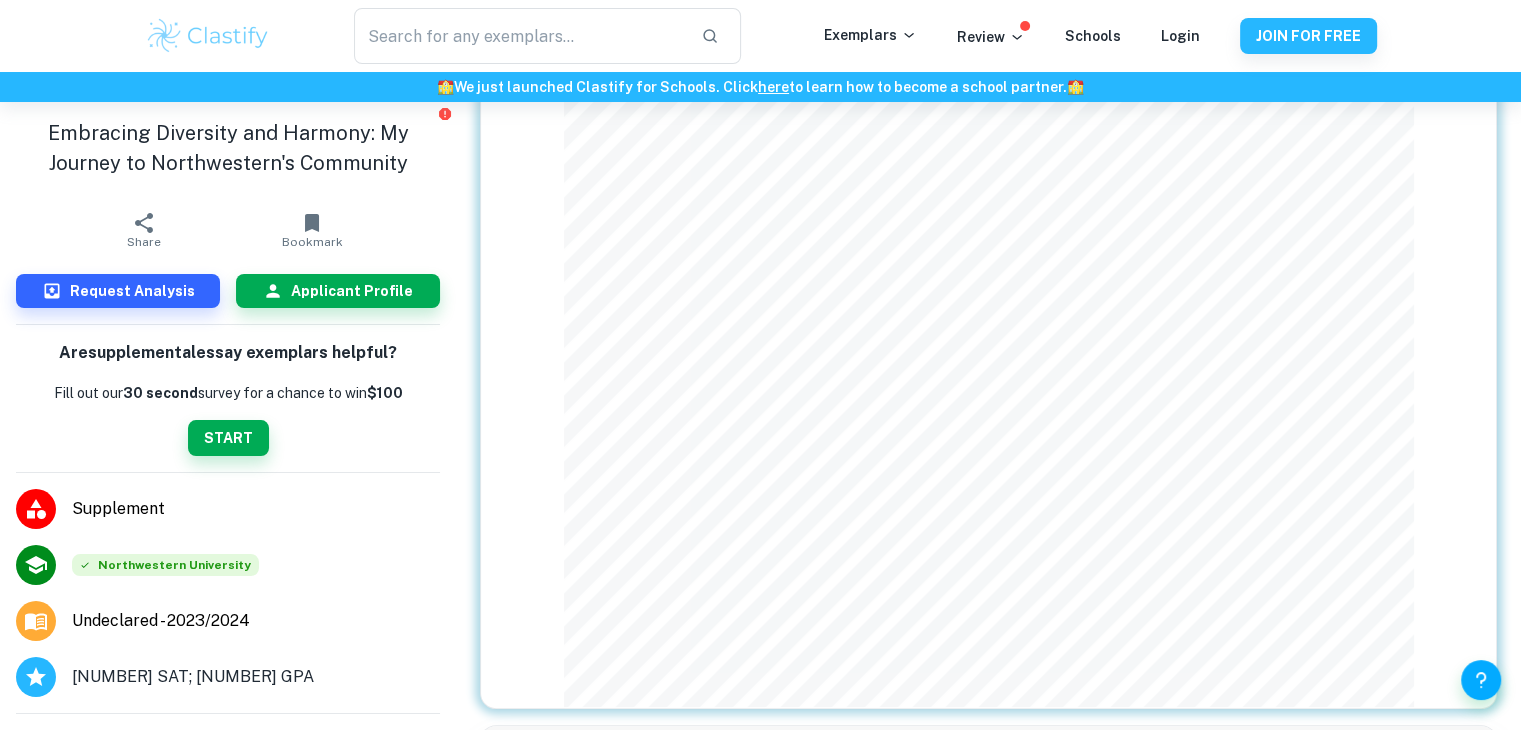 scroll, scrollTop: 800, scrollLeft: 0, axis: vertical 